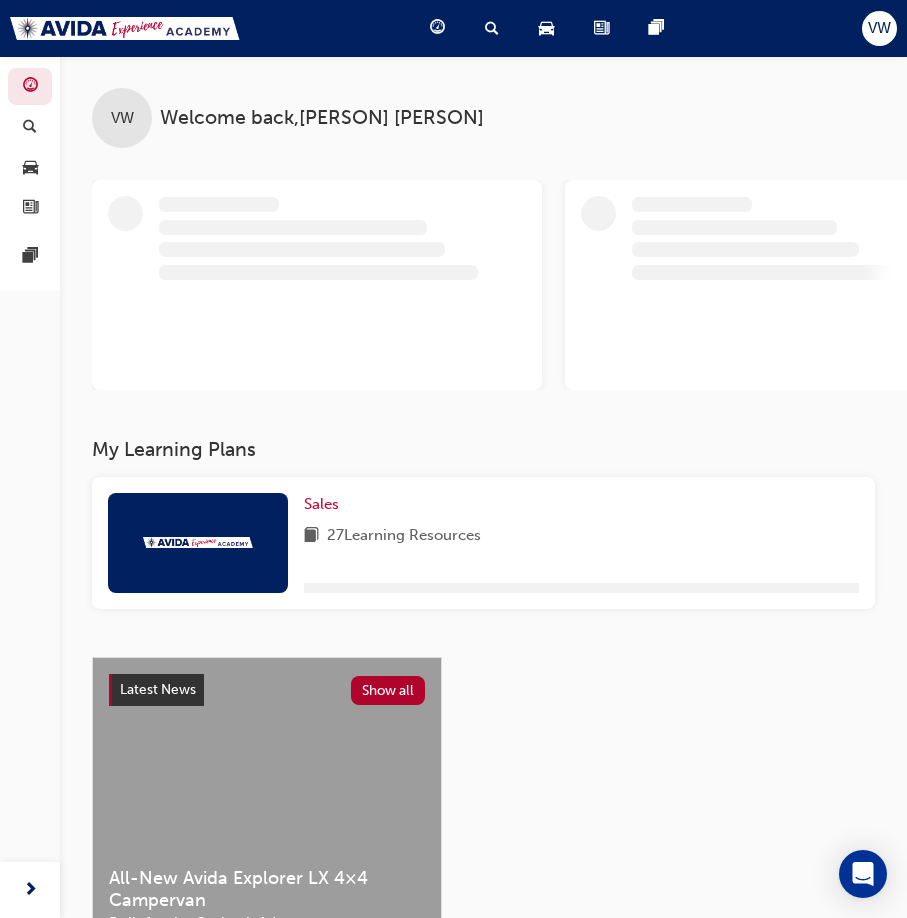scroll, scrollTop: 0, scrollLeft: 0, axis: both 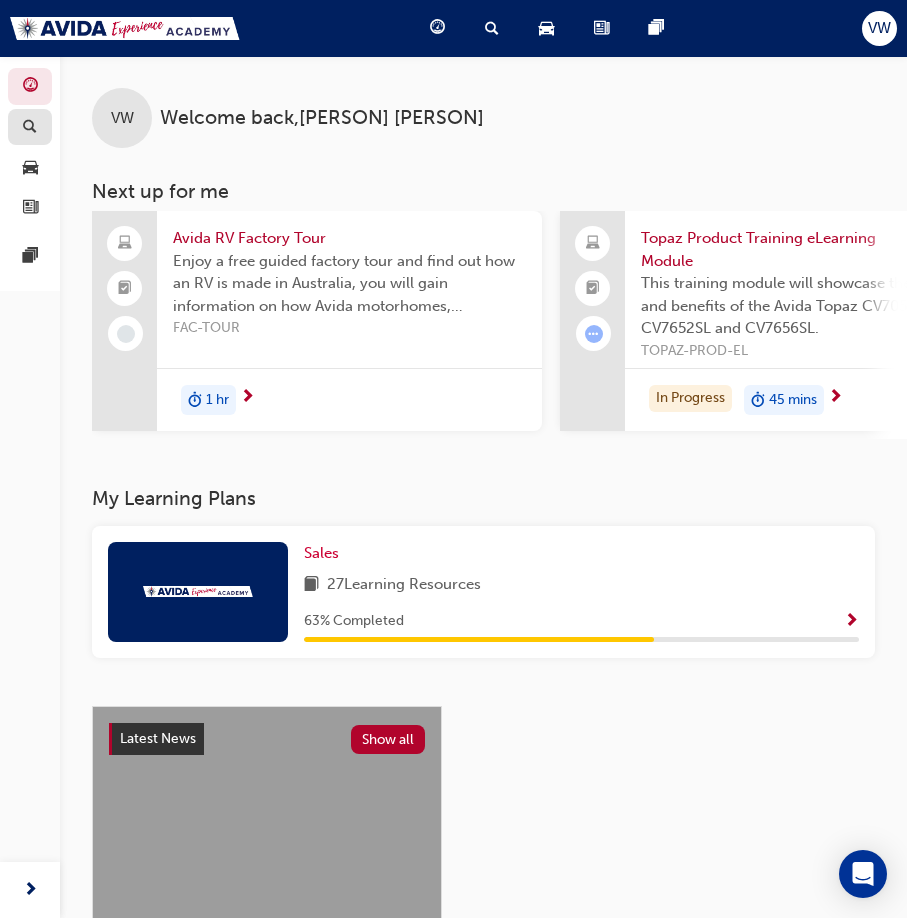 click at bounding box center (30, 127) 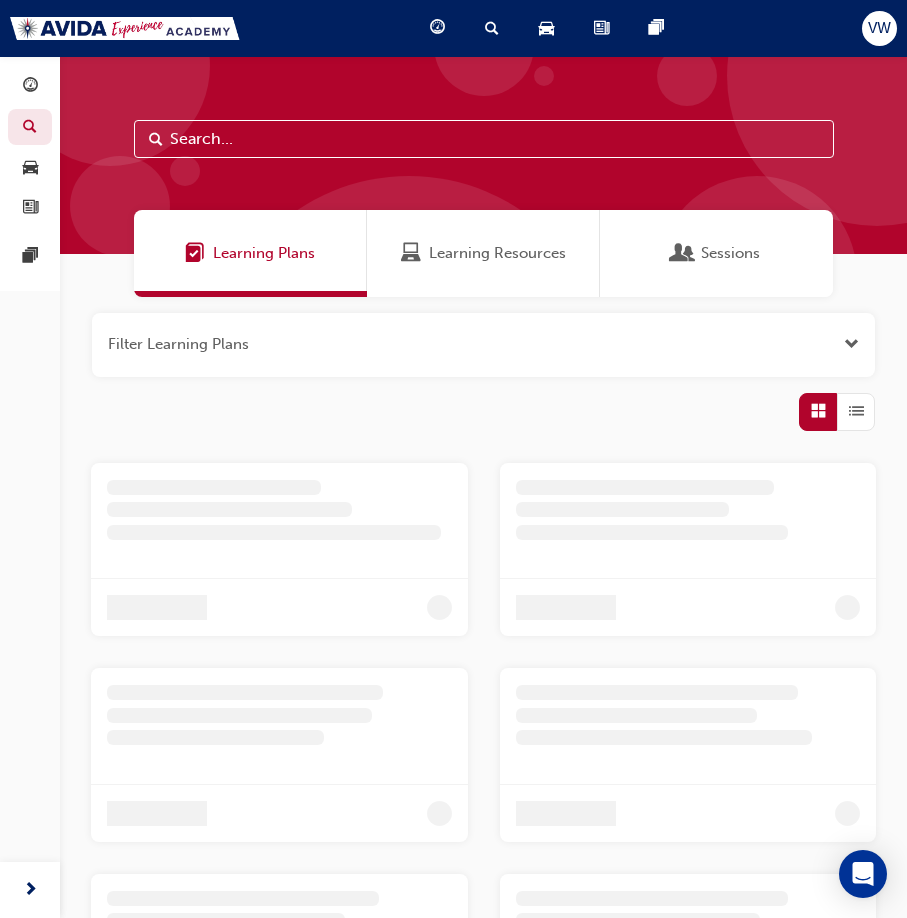 click at bounding box center (484, 139) 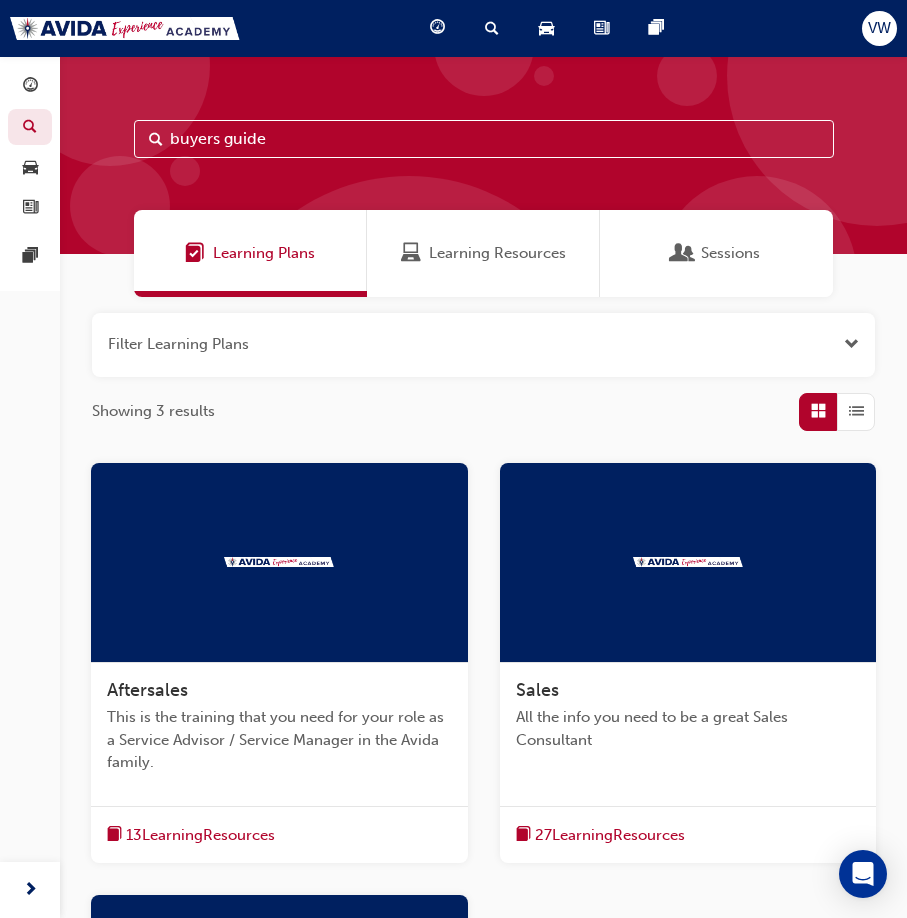 type on "buyers guide" 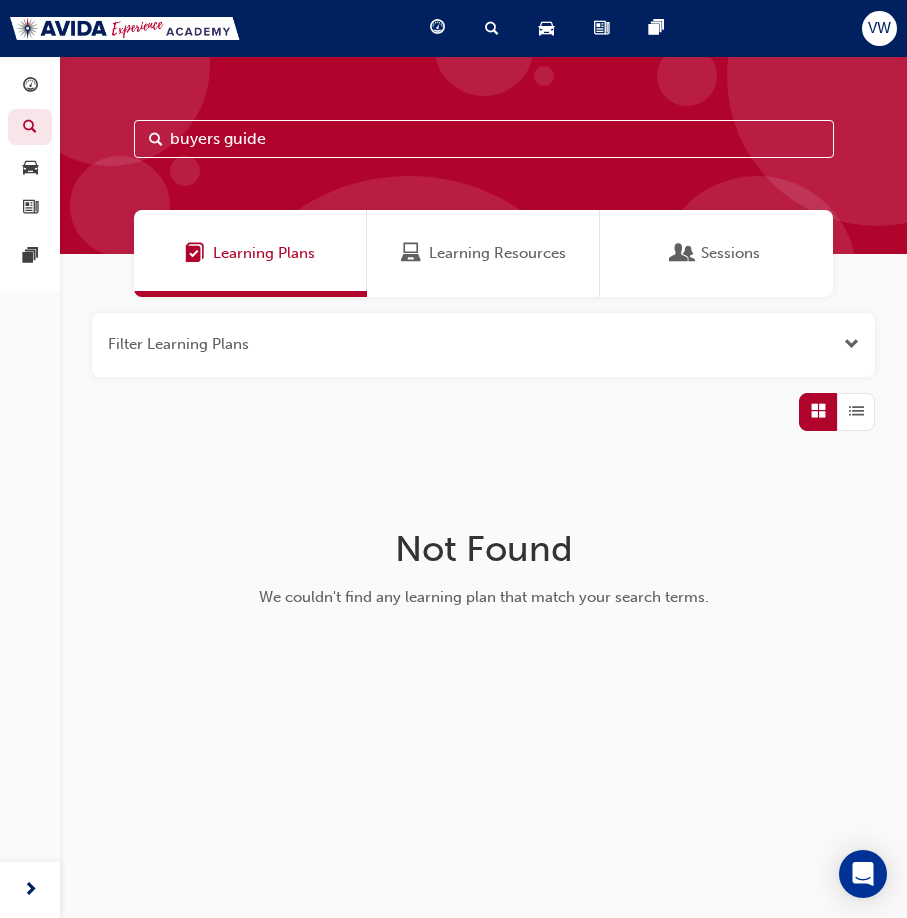 click on "Learning Resources" at bounding box center (497, 253) 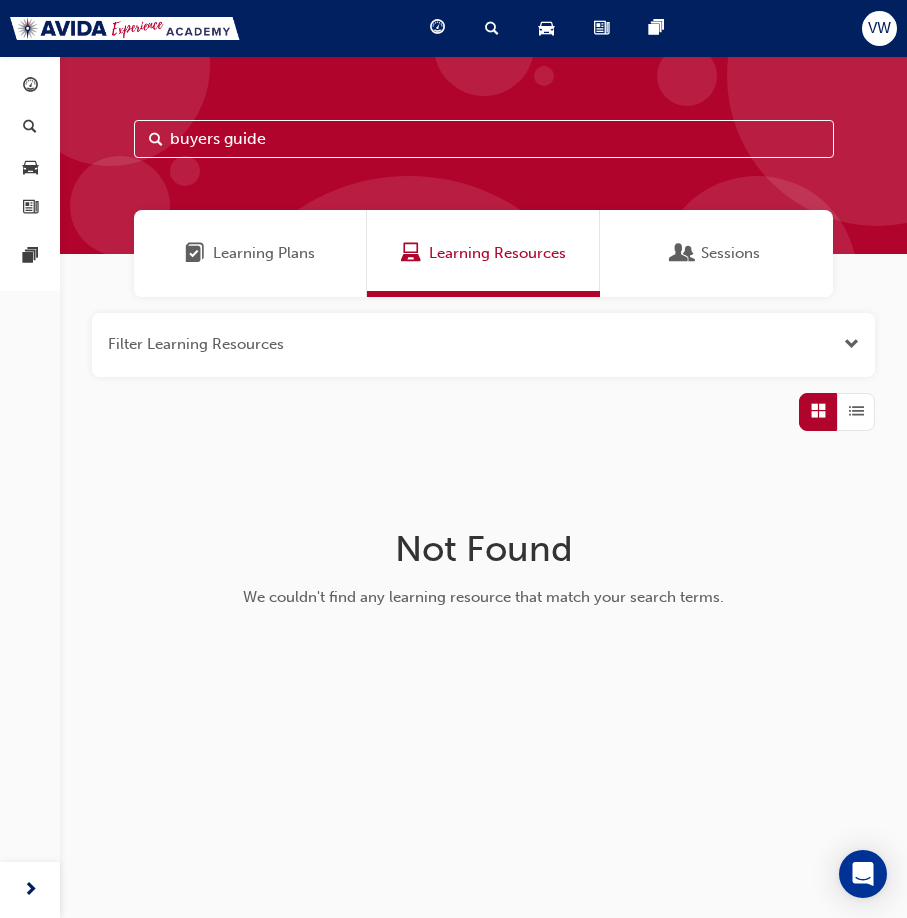 click on "buyers guide" at bounding box center (484, 139) 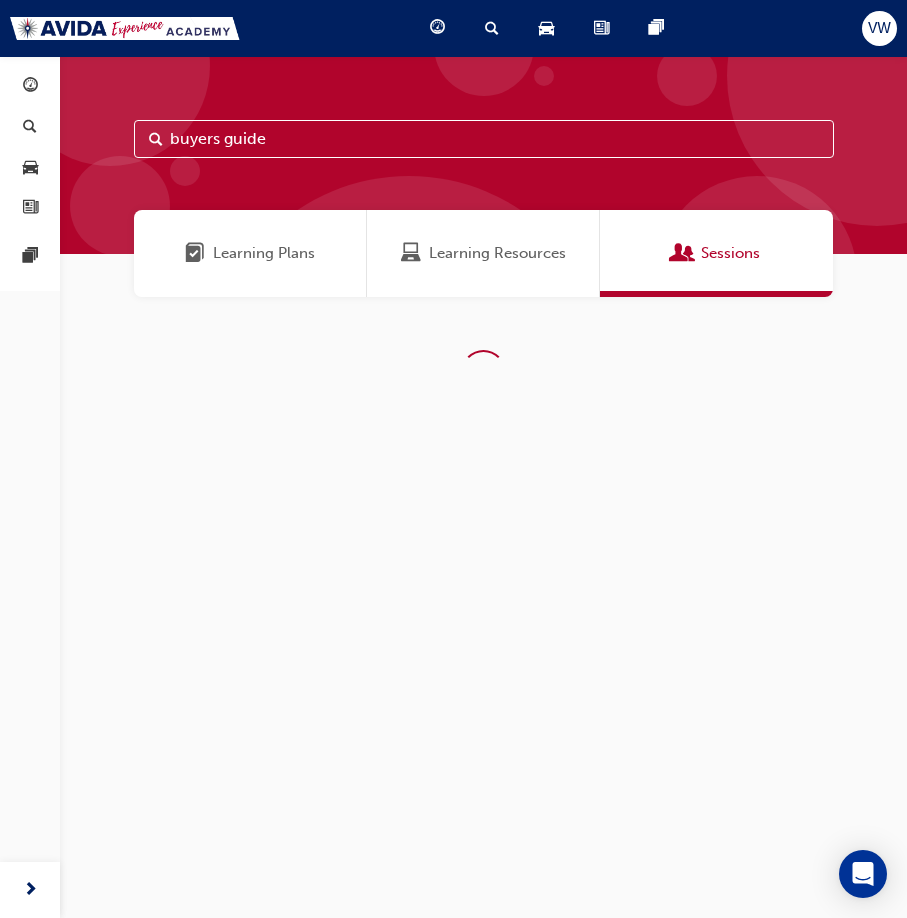 click on "Sessions" at bounding box center [716, 253] 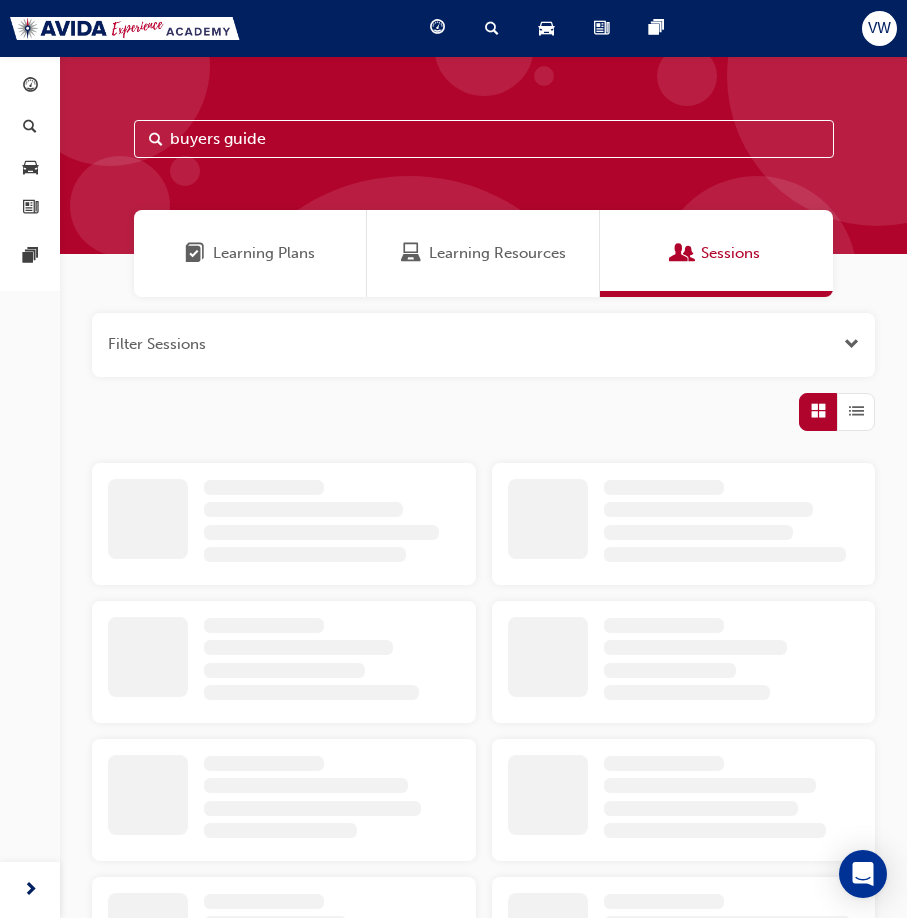 click on "buyers guide" at bounding box center [484, 139] 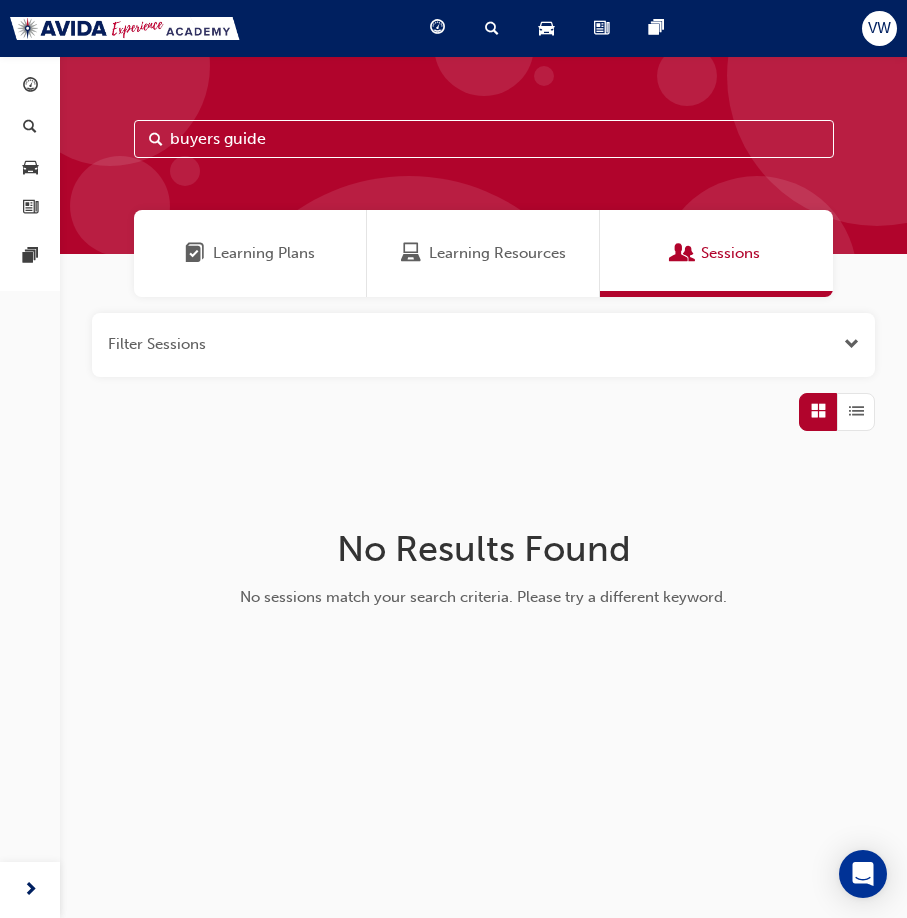 click on "Learning Plans" at bounding box center (264, 253) 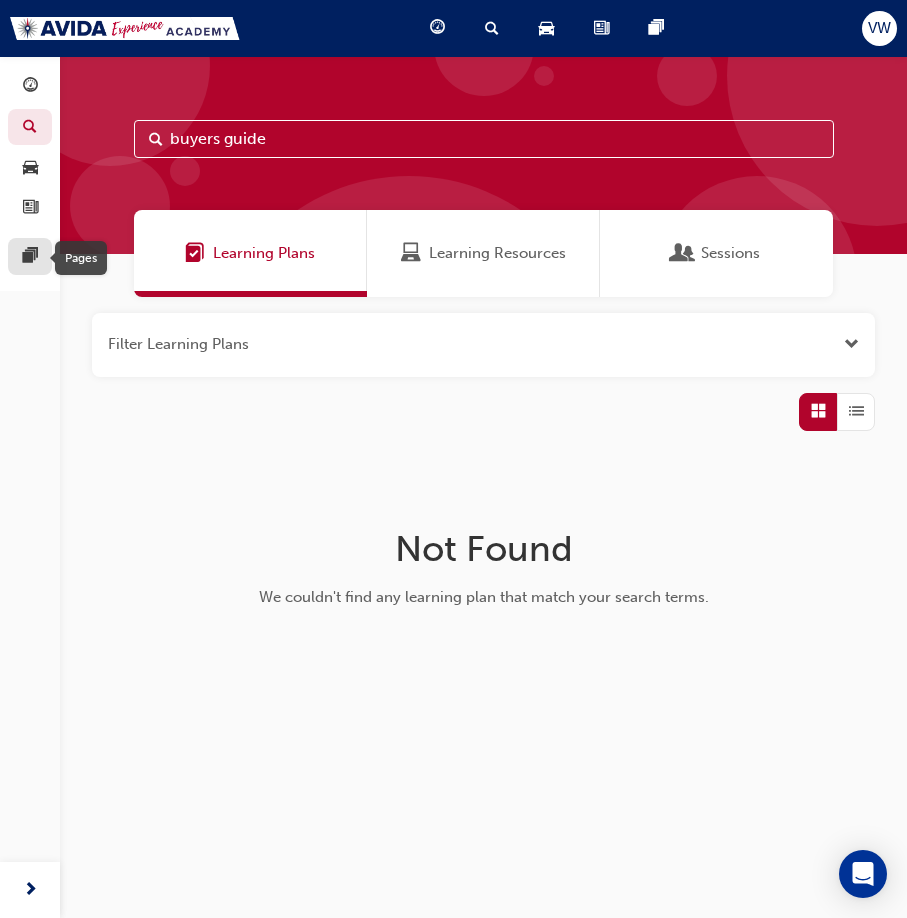 click at bounding box center (30, 257) 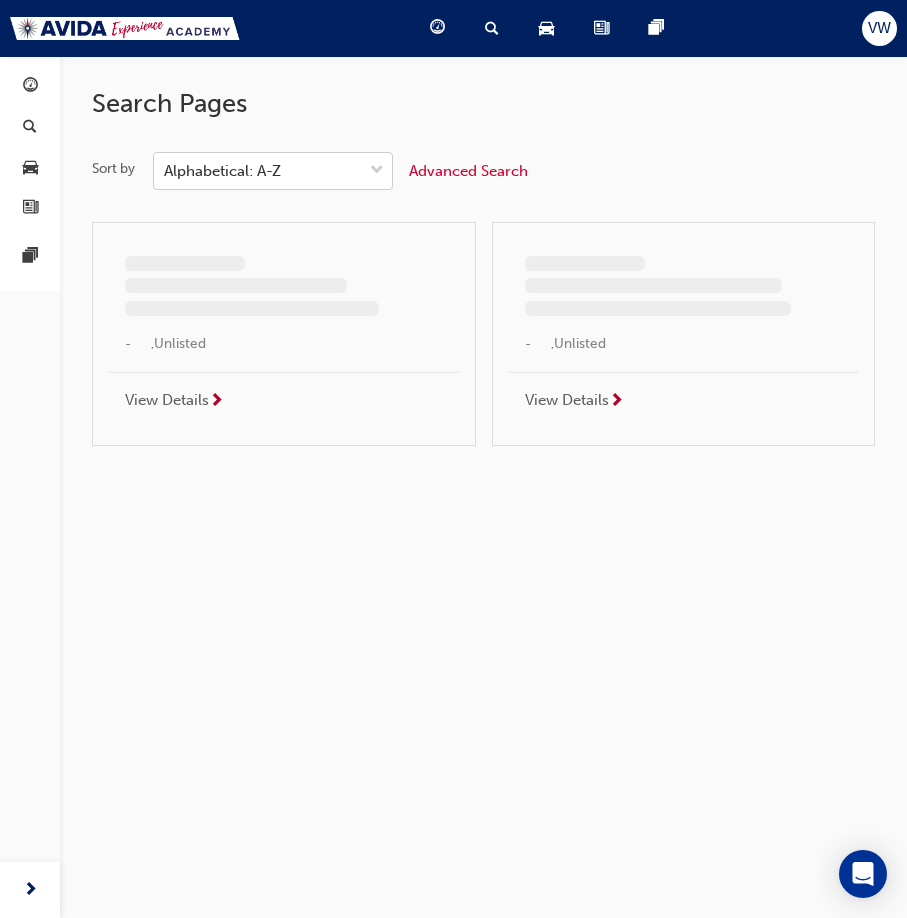 click on "Alphabetical: A-Z" at bounding box center [258, 171] 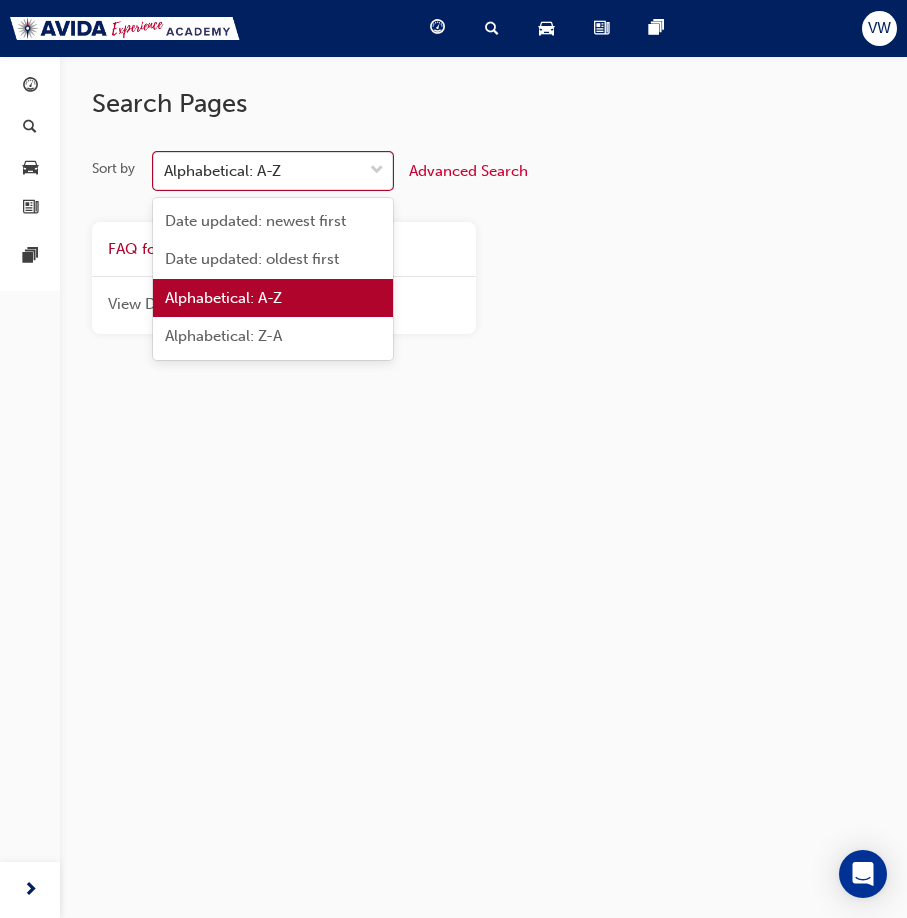 click on "Alphabetical: A-Z" at bounding box center [273, 298] 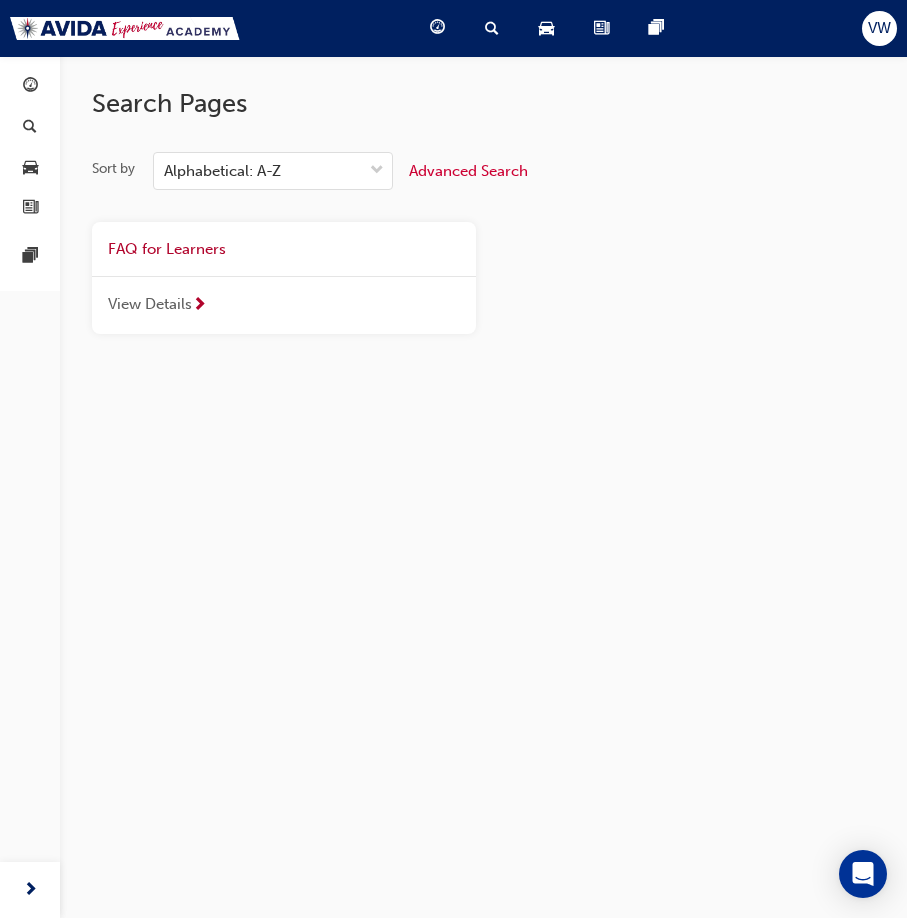 click on "View Details" at bounding box center [150, 304] 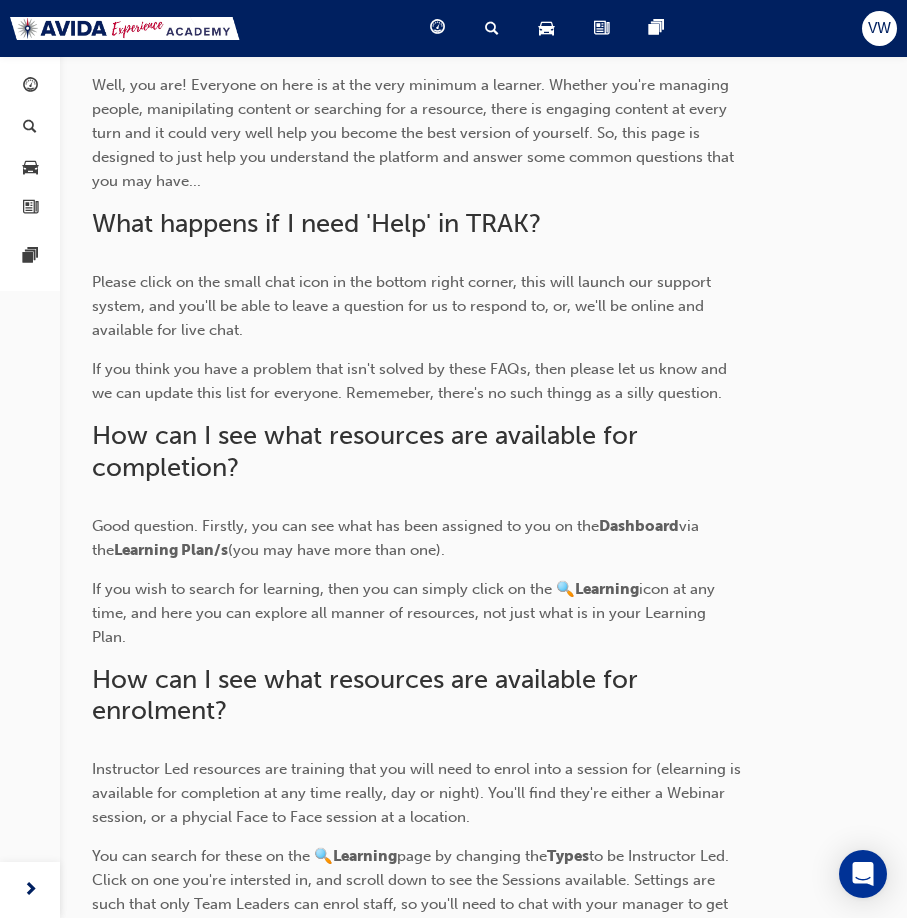 scroll, scrollTop: 0, scrollLeft: 0, axis: both 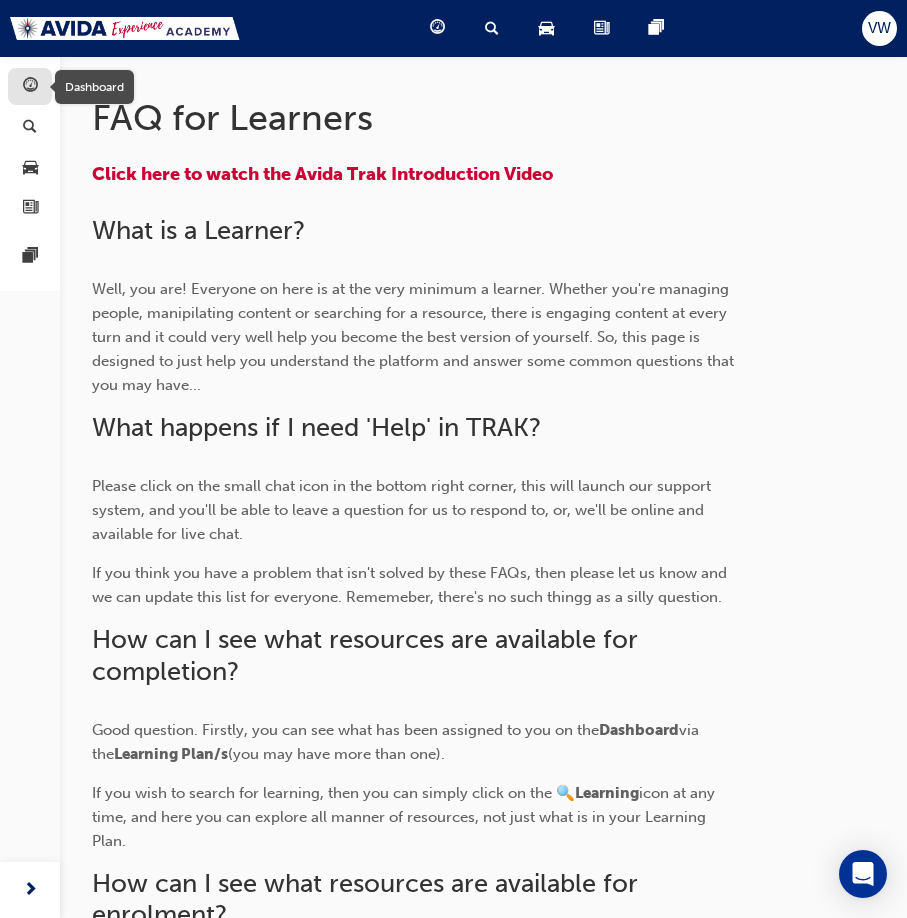 click at bounding box center [30, 87] 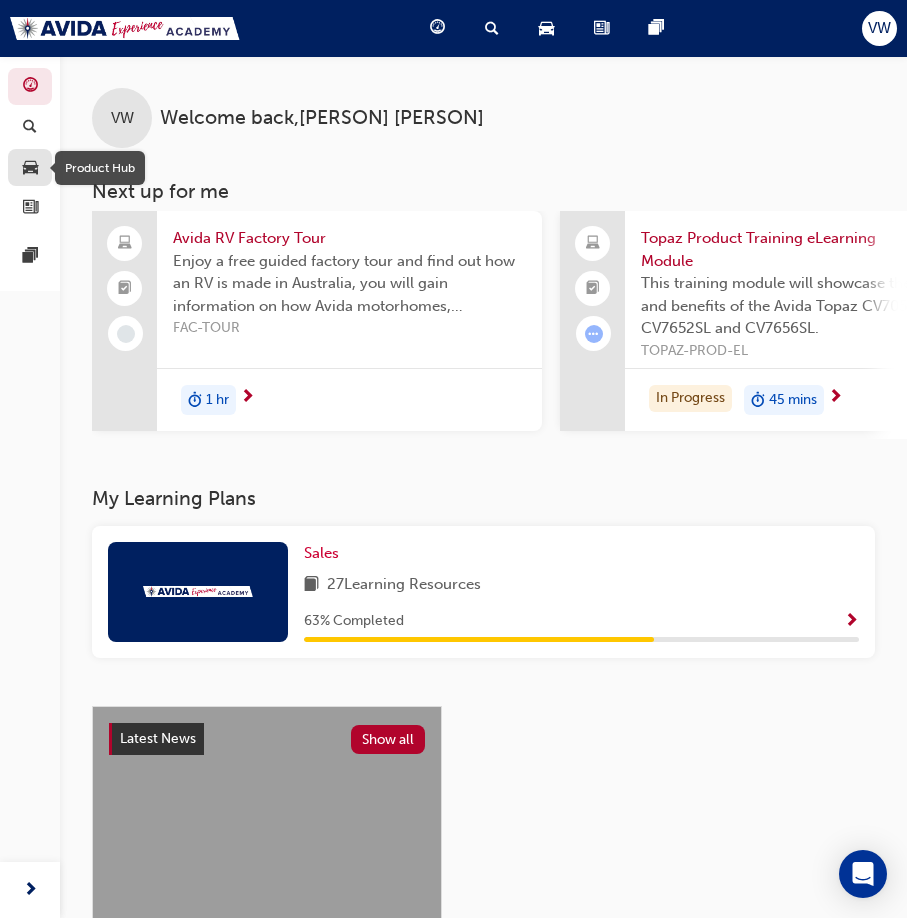 click at bounding box center (30, 168) 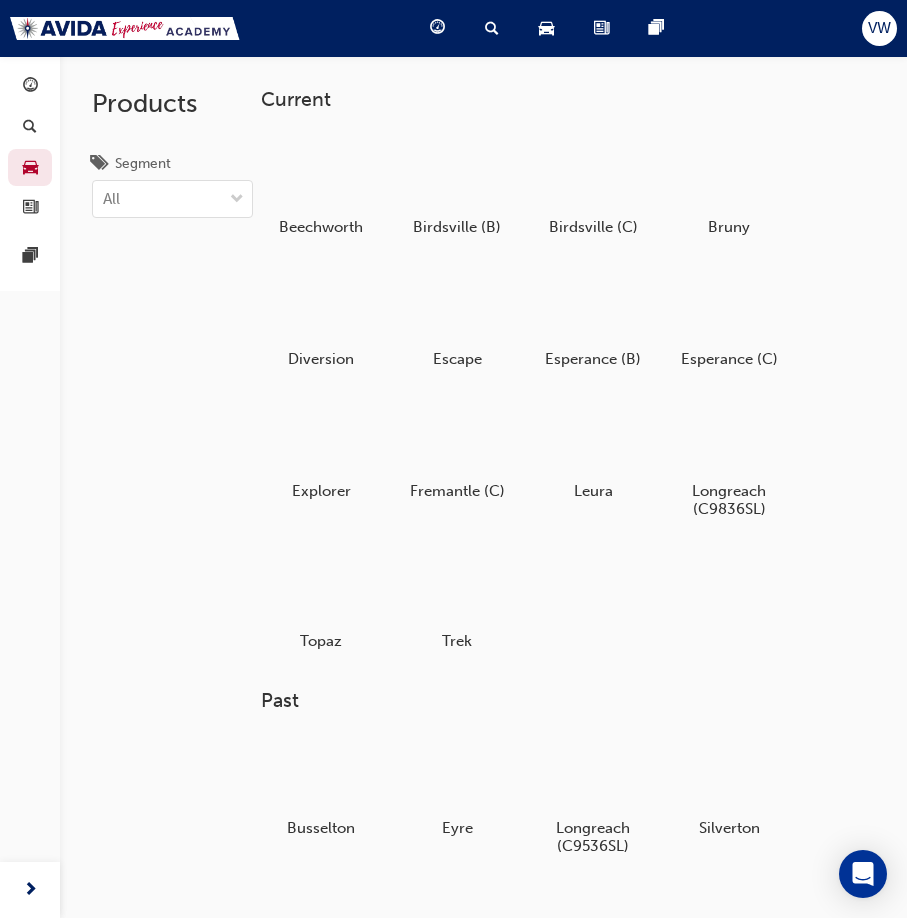 click at bounding box center [492, 28] 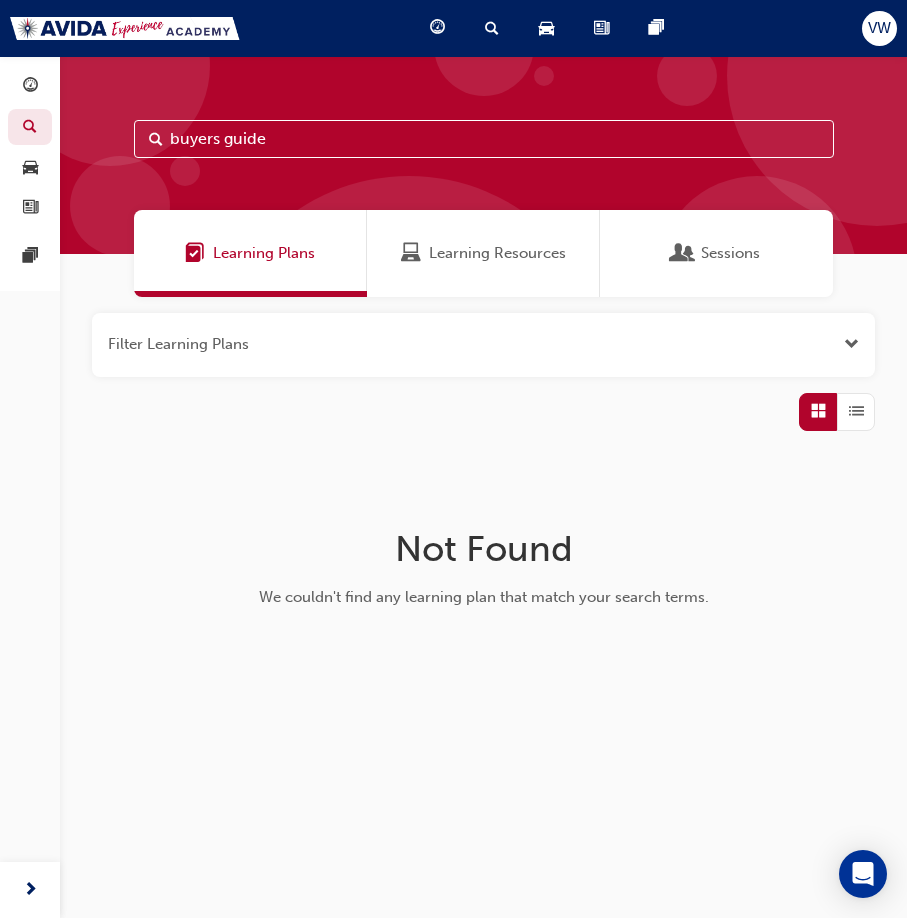 click on "buyers guide" at bounding box center [484, 139] 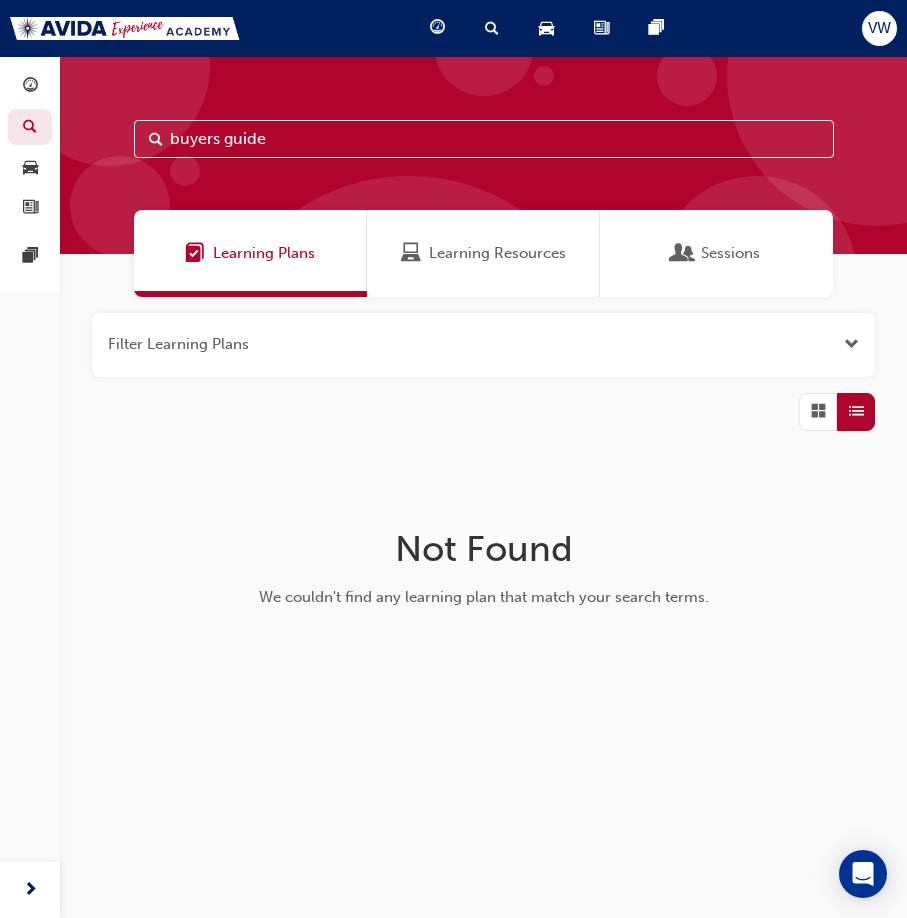drag, startPoint x: 792, startPoint y: 411, endPoint x: 813, endPoint y: 414, distance: 21.213203 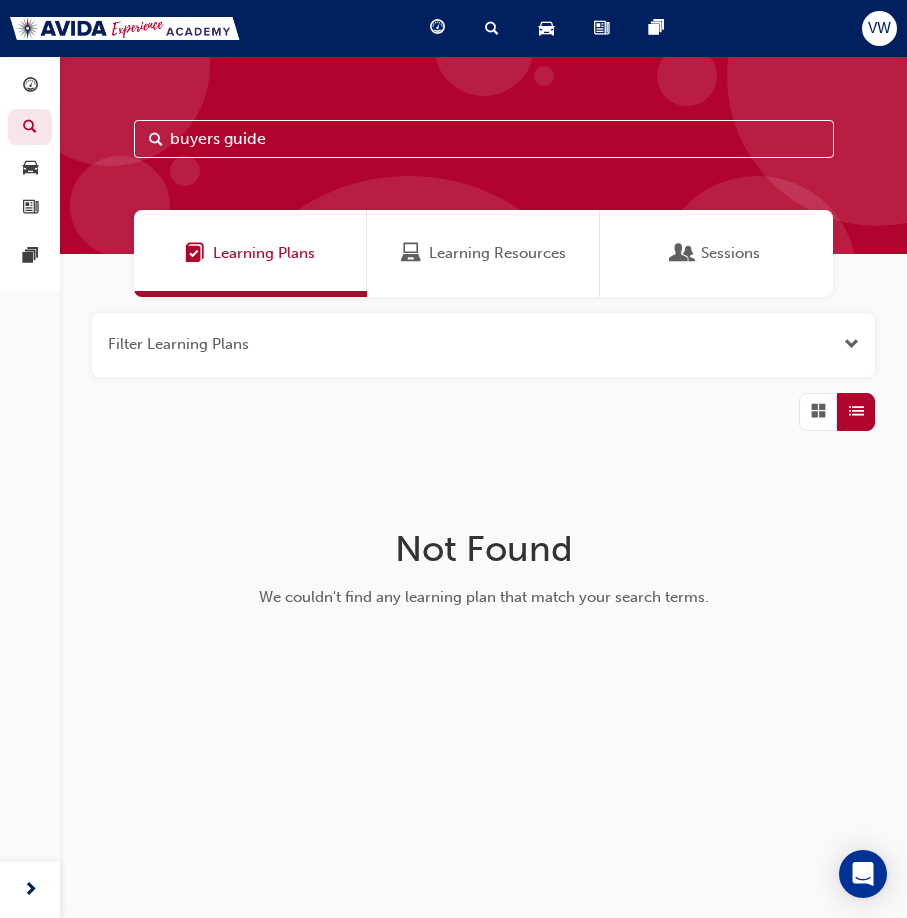 click at bounding box center [483, 412] 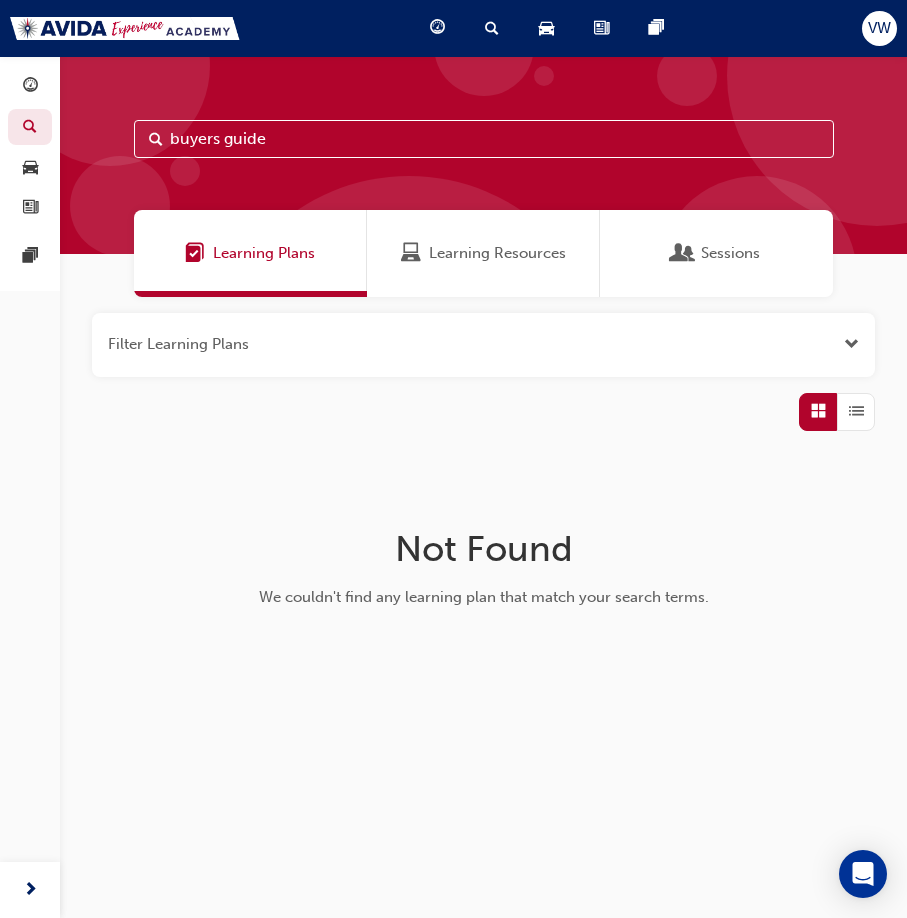 click at bounding box center [492, 28] 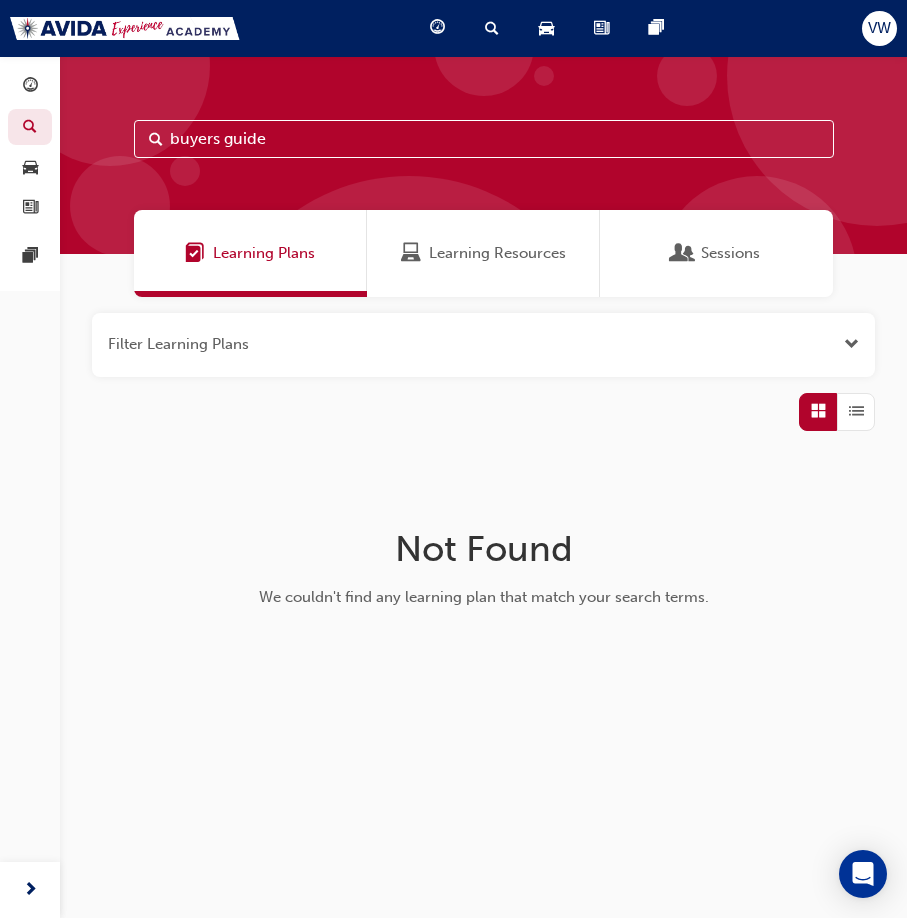 click at bounding box center (546, 28) 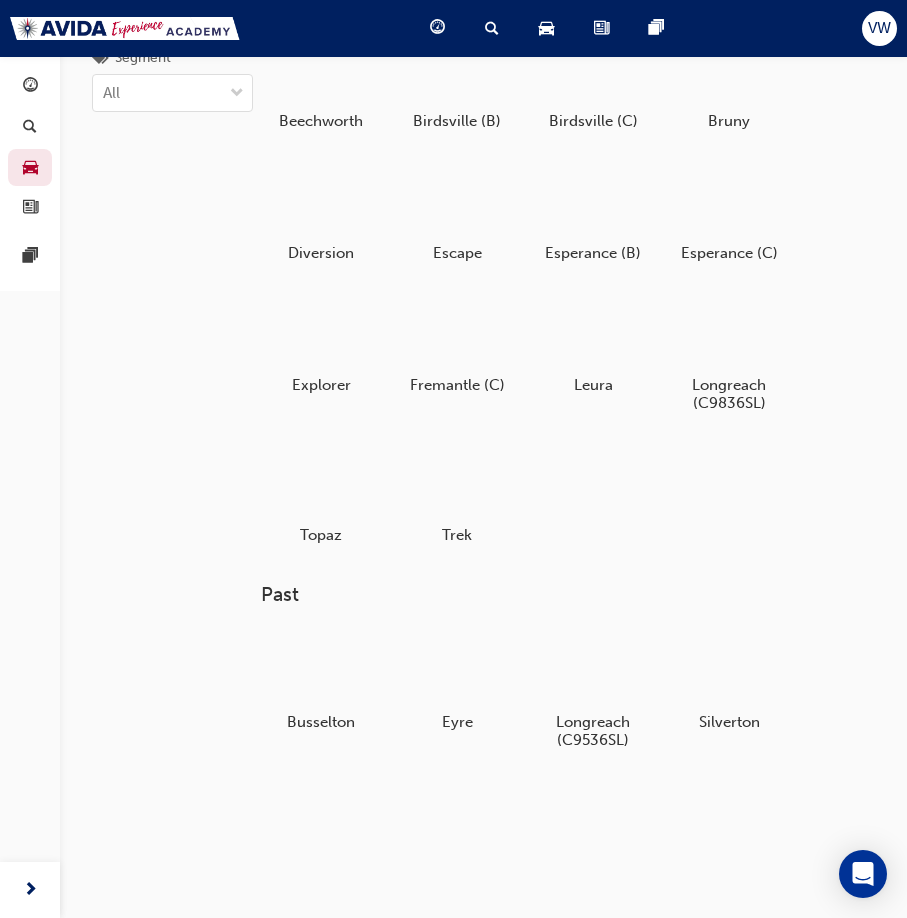 scroll, scrollTop: 0, scrollLeft: 0, axis: both 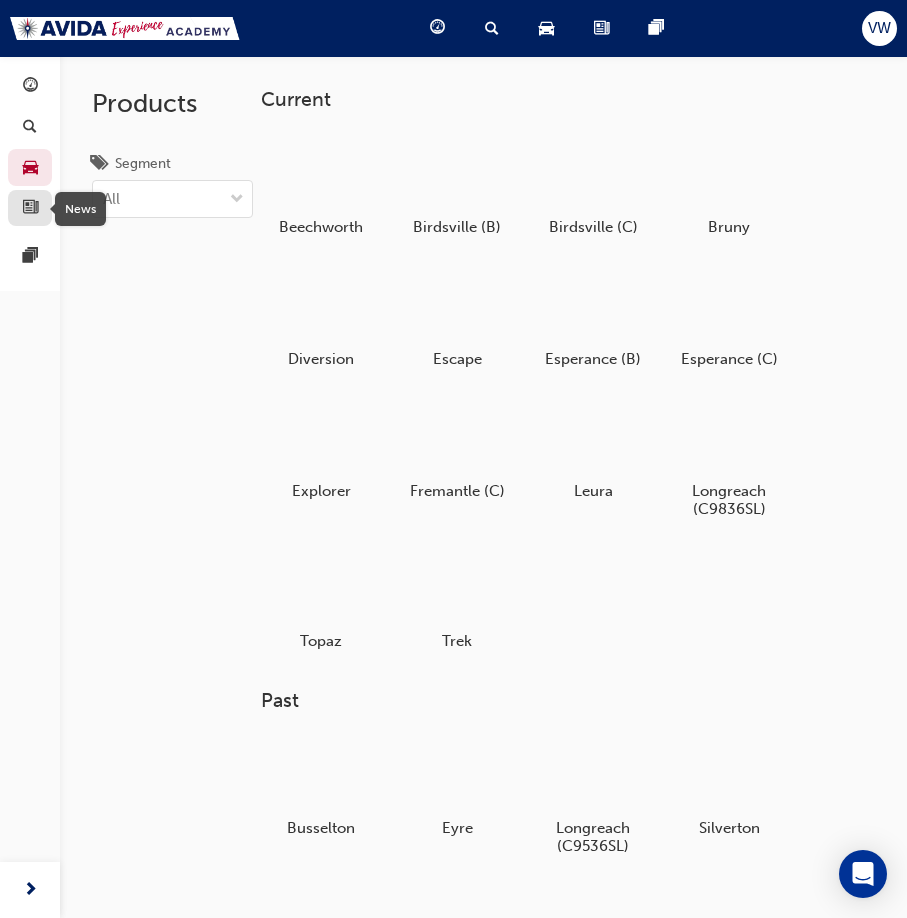 click at bounding box center [30, 209] 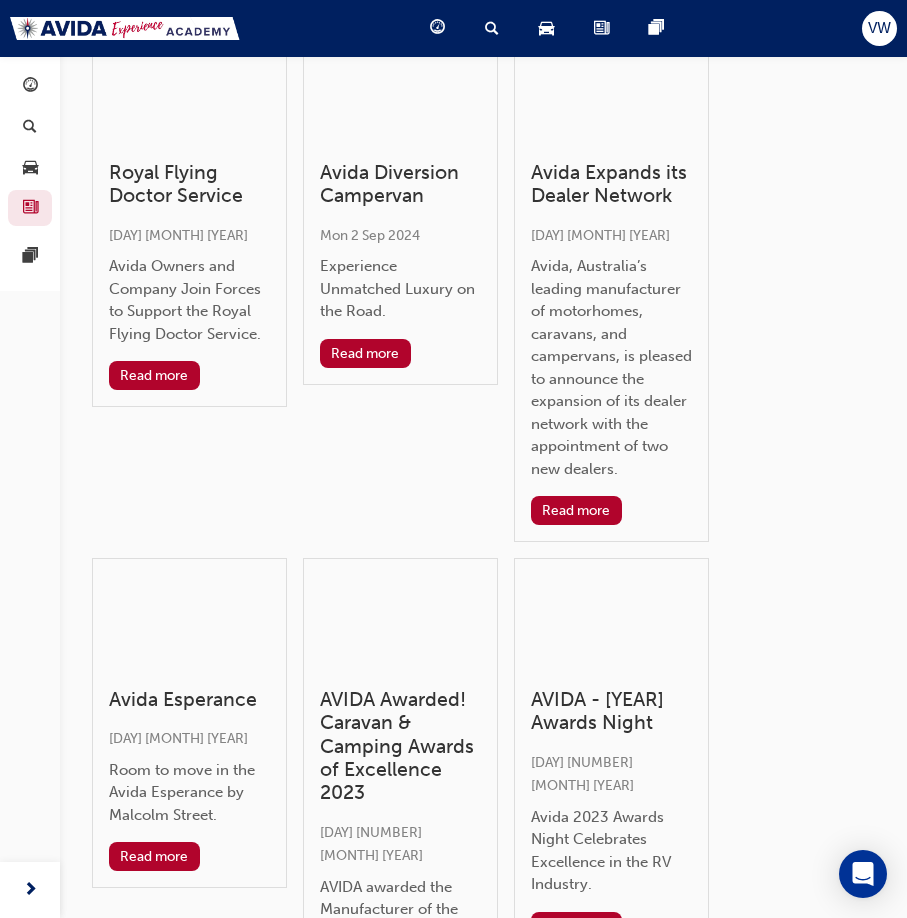 scroll, scrollTop: 0, scrollLeft: 0, axis: both 